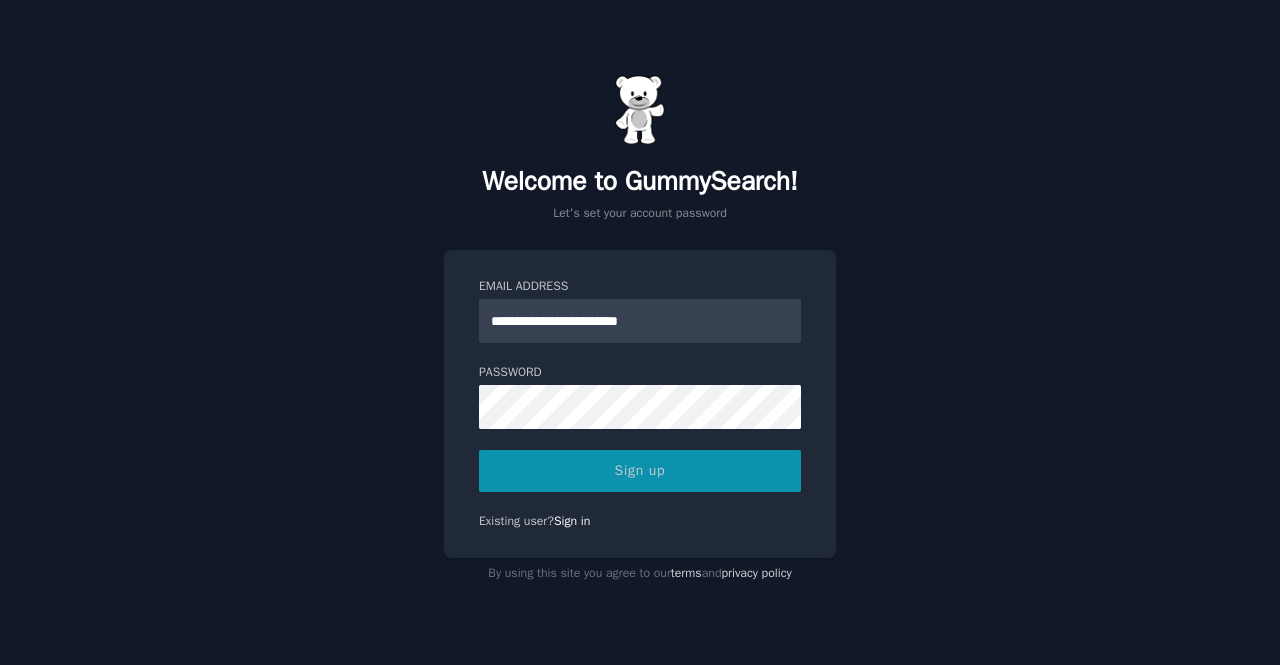 scroll, scrollTop: 0, scrollLeft: 0, axis: both 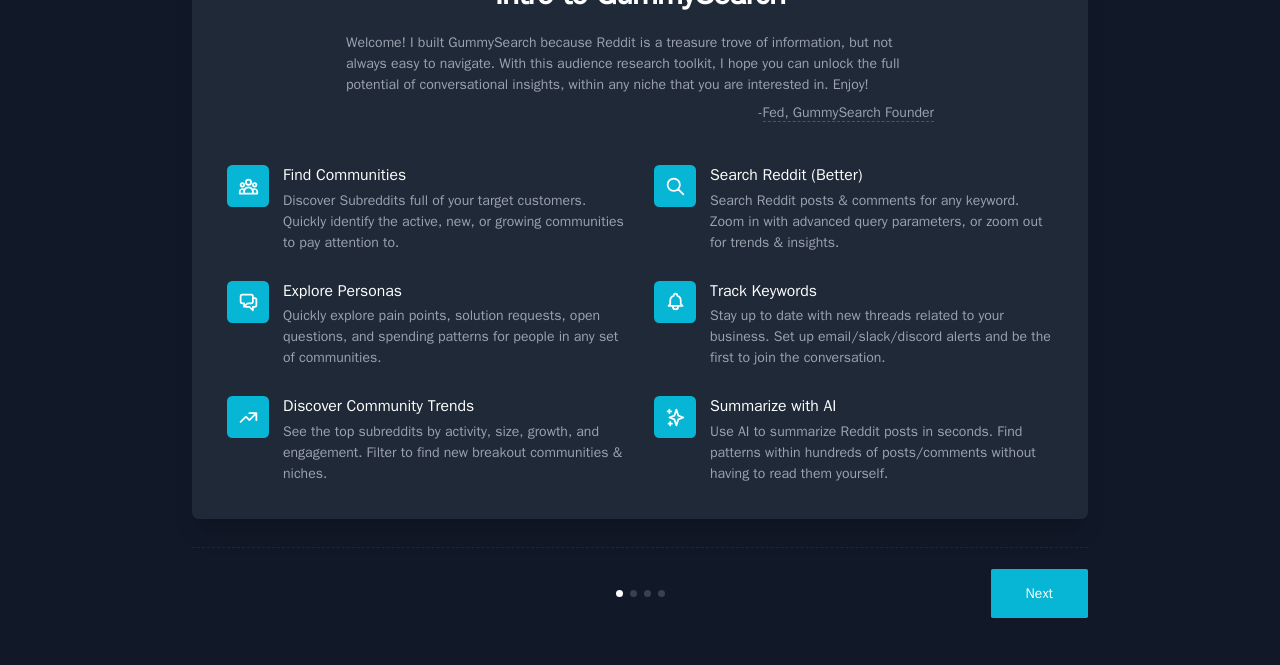 click on "Next" at bounding box center [1039, 593] 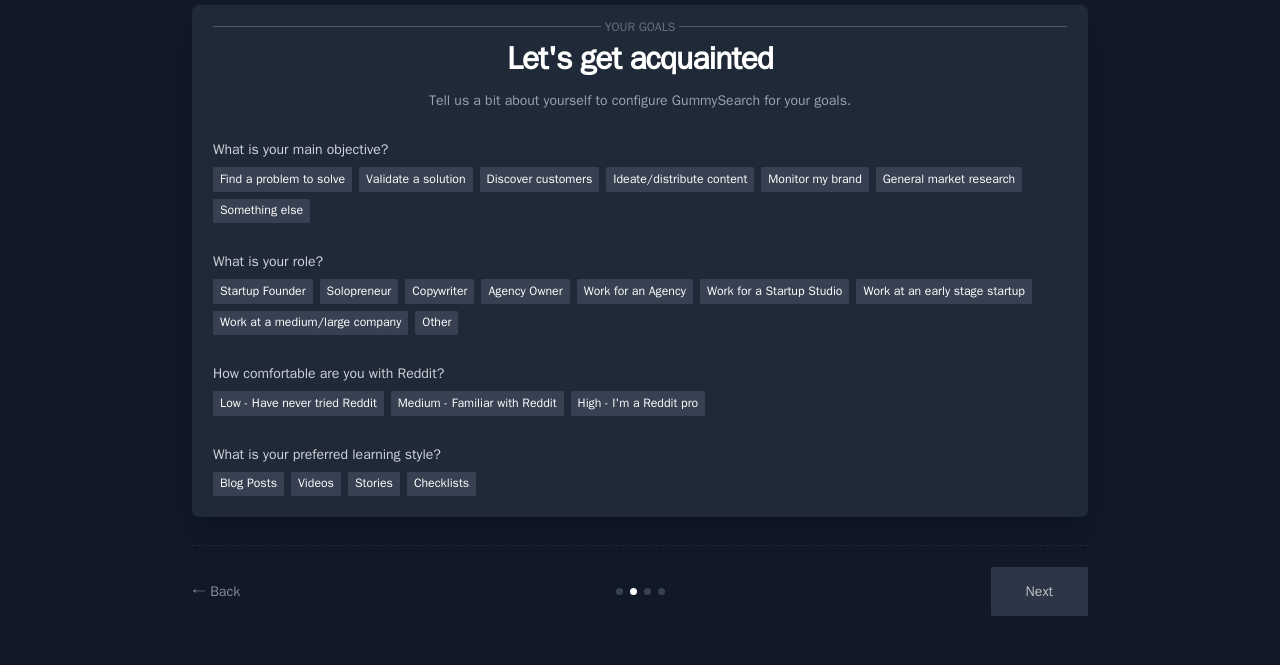 scroll, scrollTop: 50, scrollLeft: 0, axis: vertical 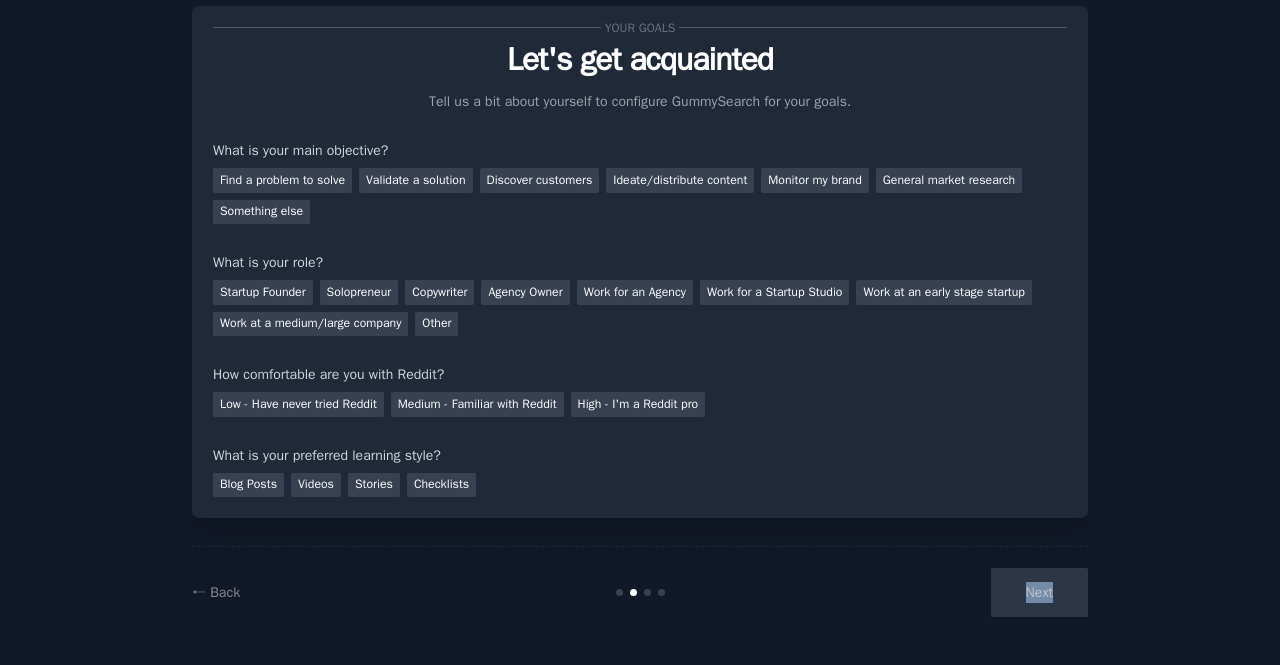 click on "Next" at bounding box center [938, 592] 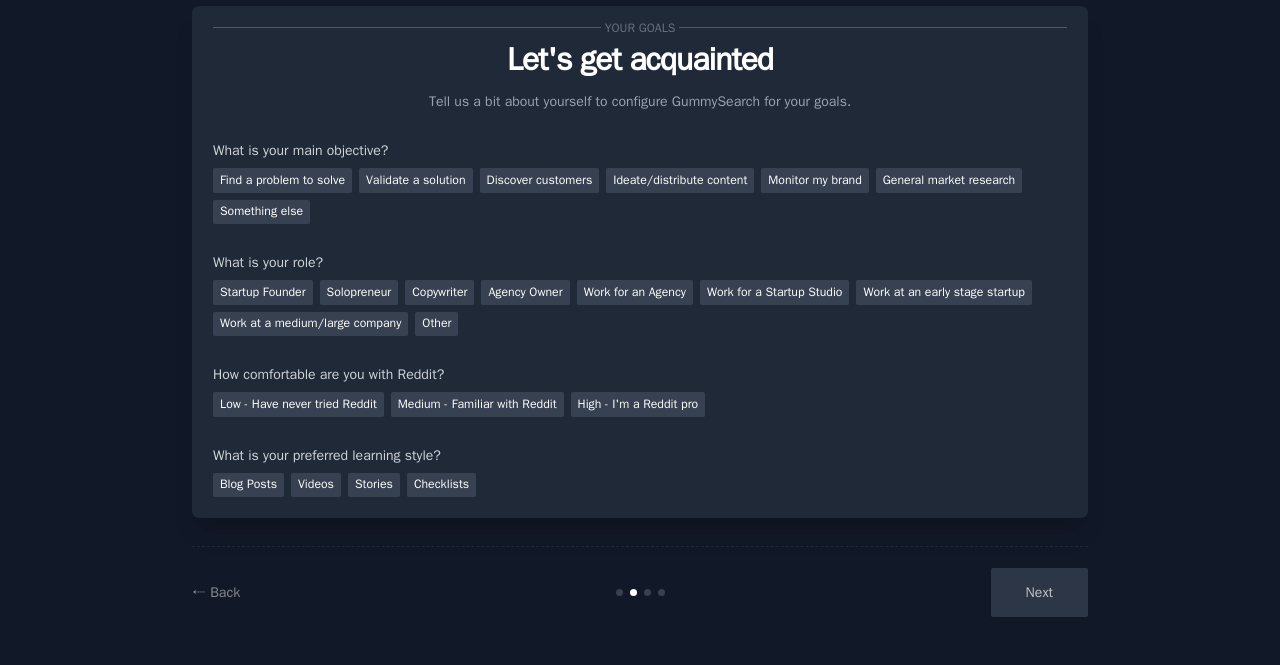 click on "Your goals Let's get acquainted Tell us a bit about yourself to configure GummySearch for your goals. What is your main objective? Find a problem to solve Validate a solution Discover customers Ideate/distribute content Monitor my brand General market research Something else What is your role? Startup Founder Solopreneur Copywriter Agency Owner Work for an Agency Work for a Startup Studio Work at an early stage startup Work at a medium/large company Other How comfortable are you with Reddit? Low - Have never tried Reddit Medium - Familiar with Reddit High - I'm a Reddit pro What is your preferred learning style? Blog Posts Videos Stories Checklists ← Back Next" at bounding box center (640, 308) 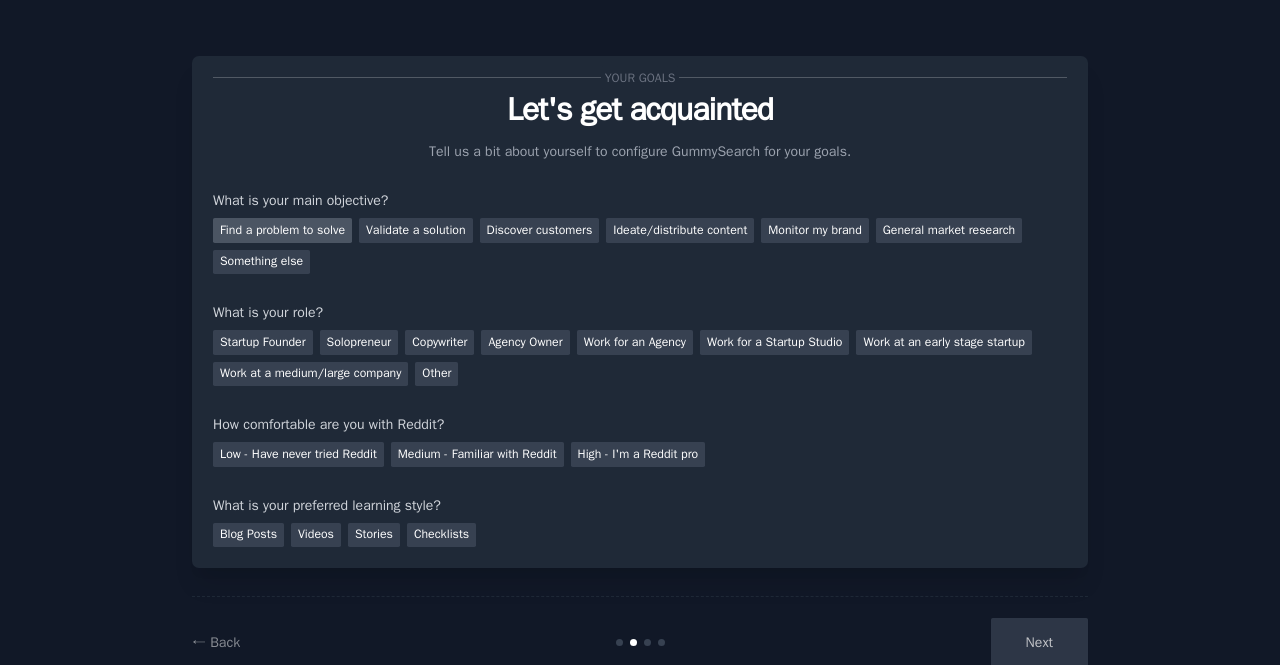 click on "Find a problem to solve" at bounding box center (282, 230) 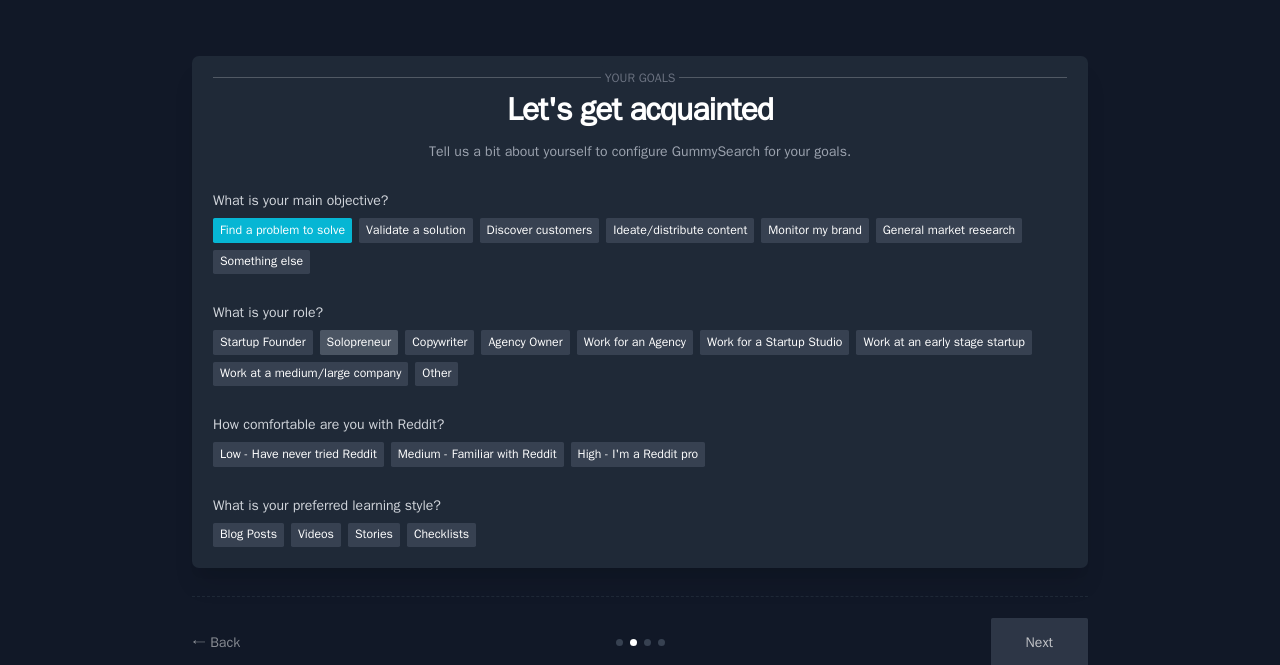 click on "Solopreneur" at bounding box center [359, 342] 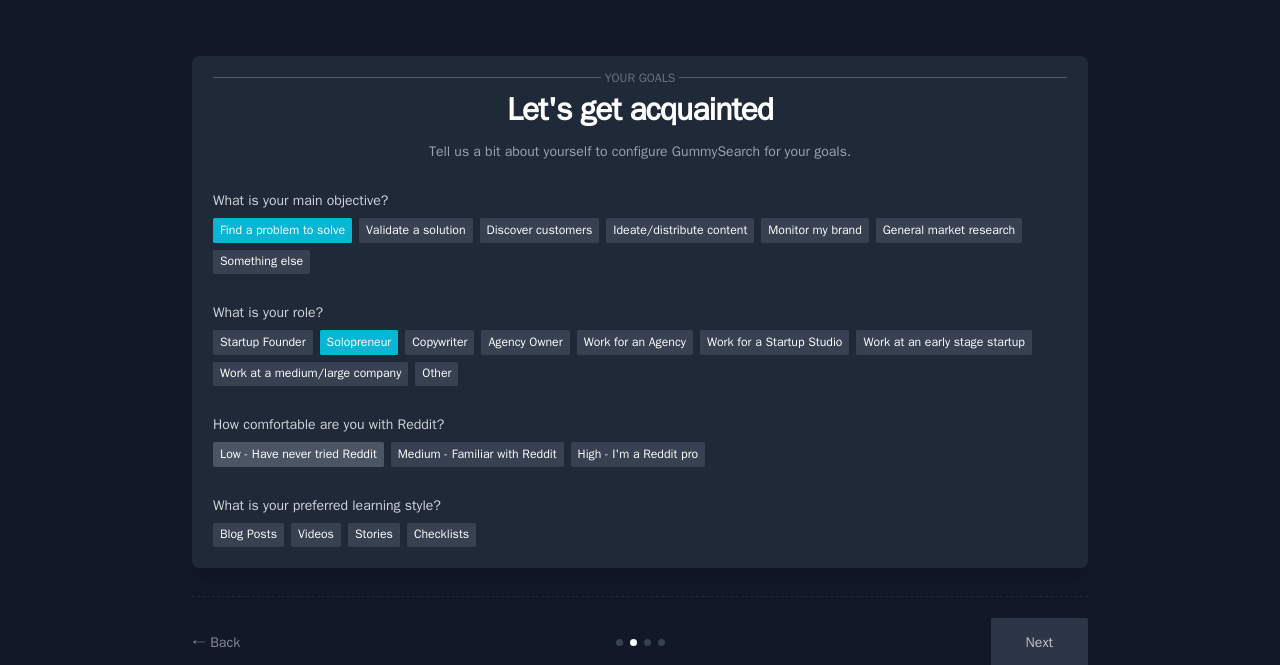 click on "Low - Have never tried Reddit" at bounding box center [298, 454] 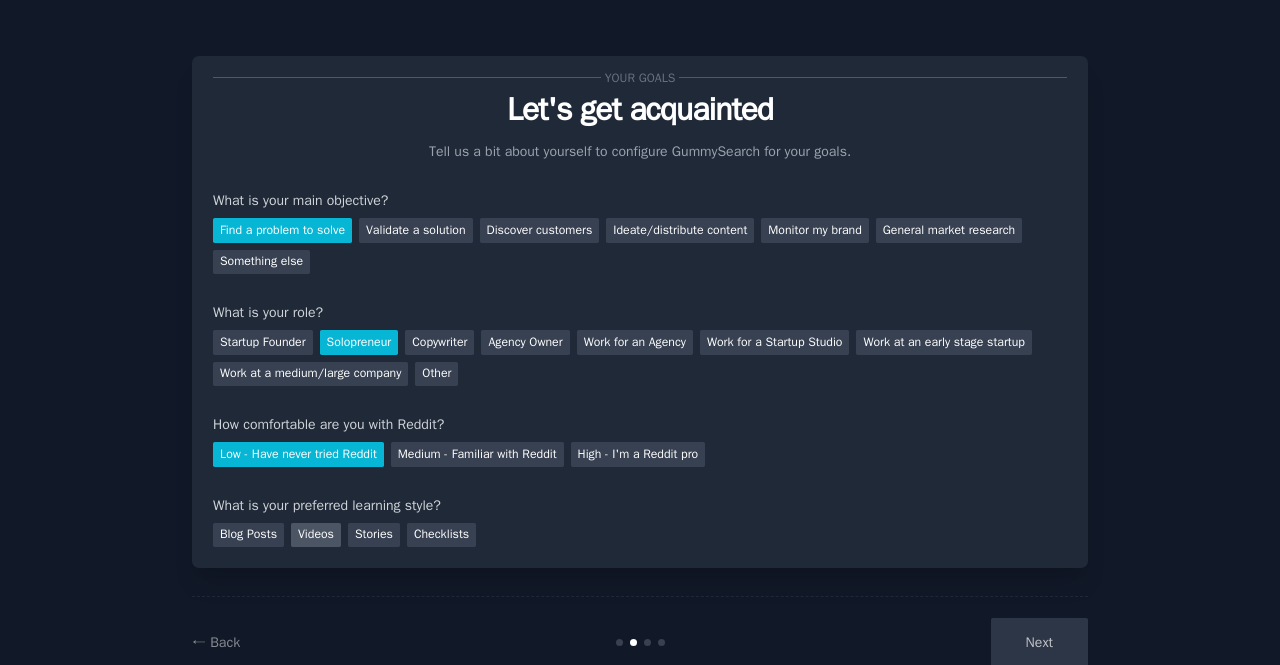 click on "Videos" at bounding box center [316, 535] 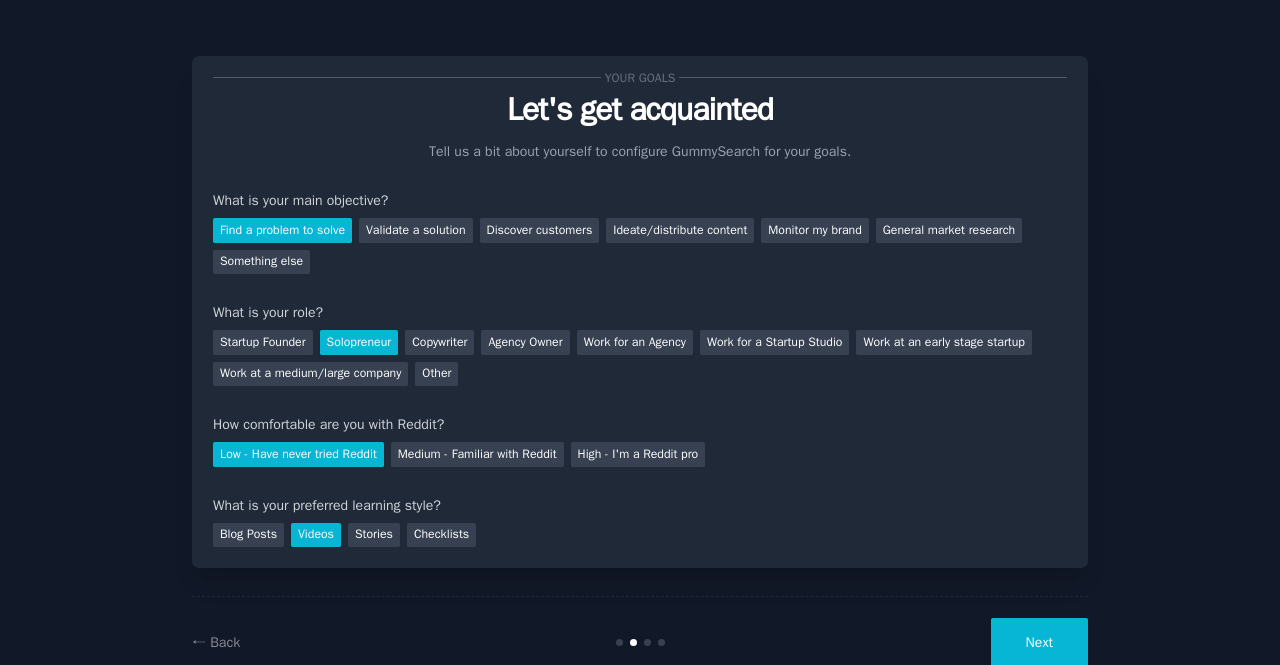 click on "Next" at bounding box center [1039, 642] 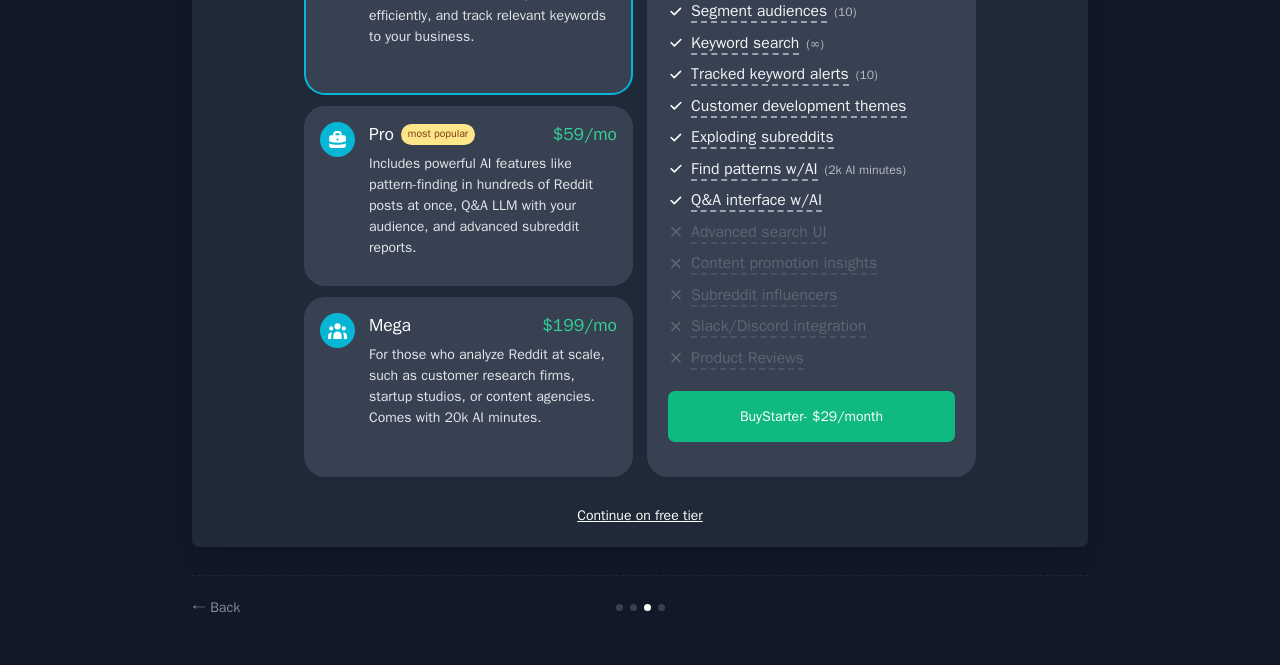 scroll, scrollTop: 264, scrollLeft: 0, axis: vertical 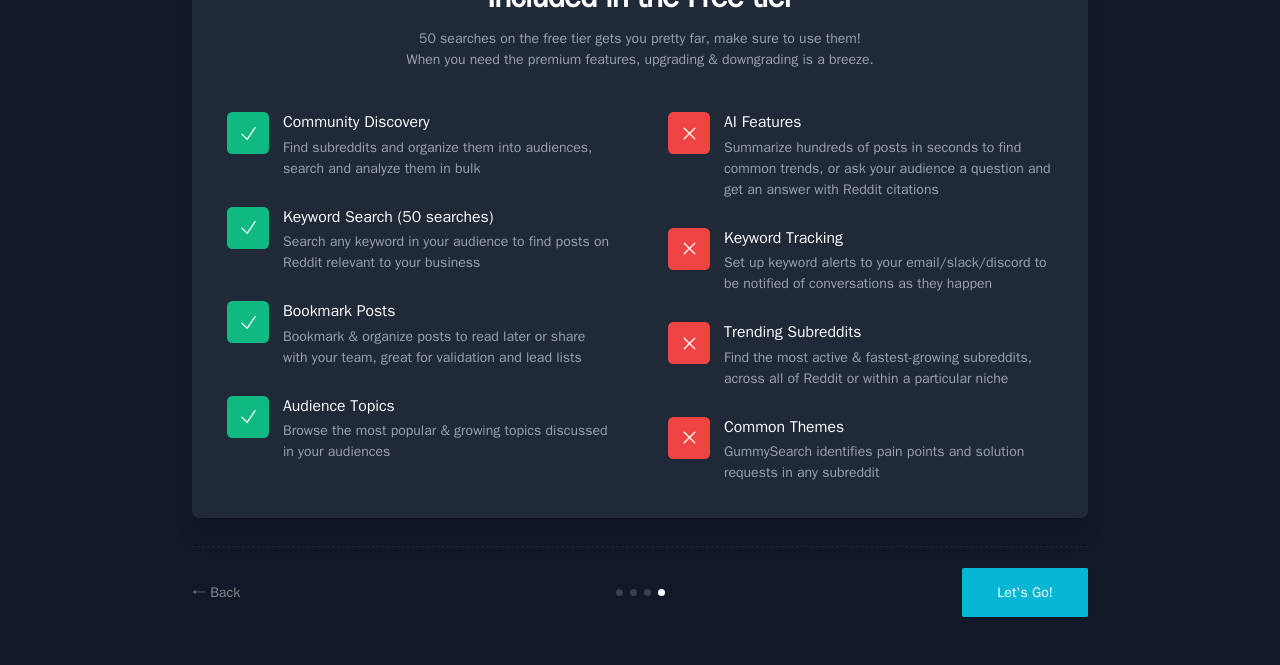click on "Let's Go!" at bounding box center [1025, 592] 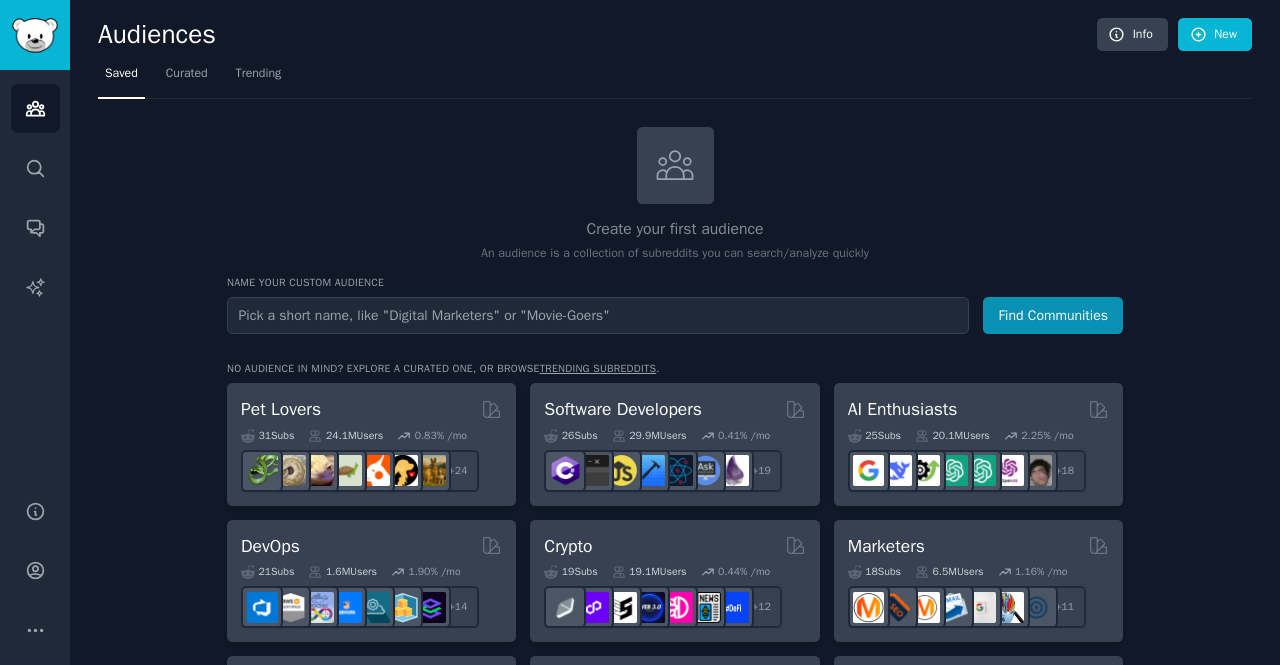 click at bounding box center (598, 315) 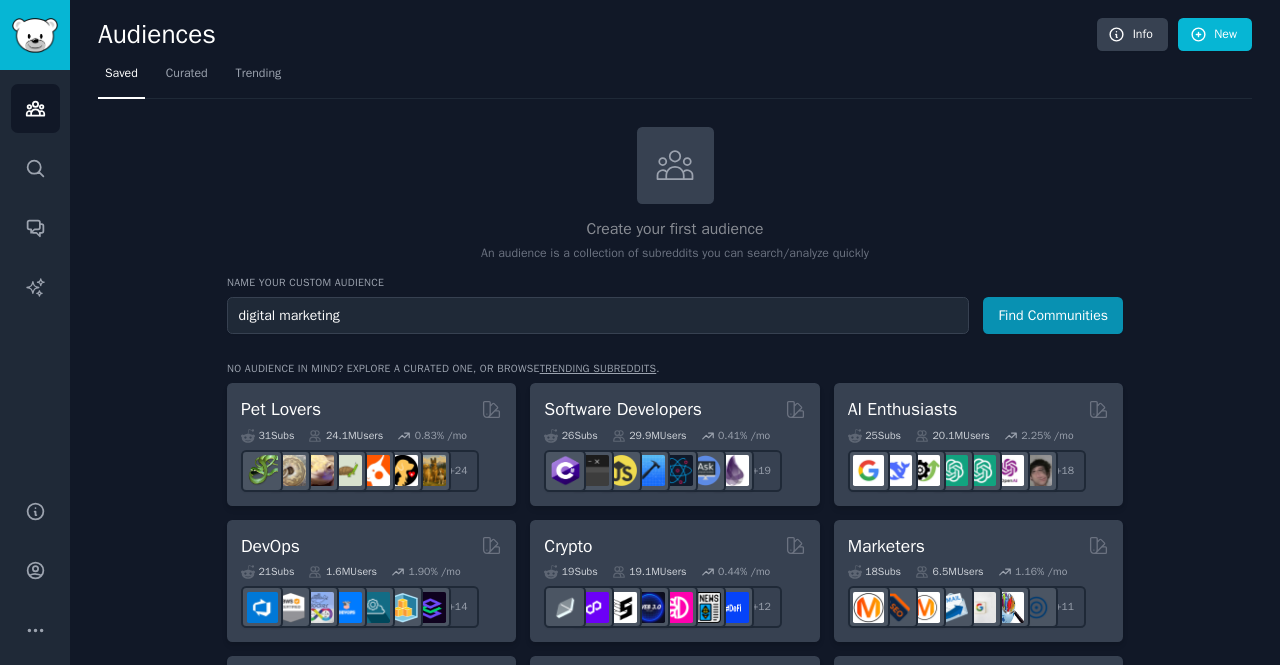 type on "digital marketing" 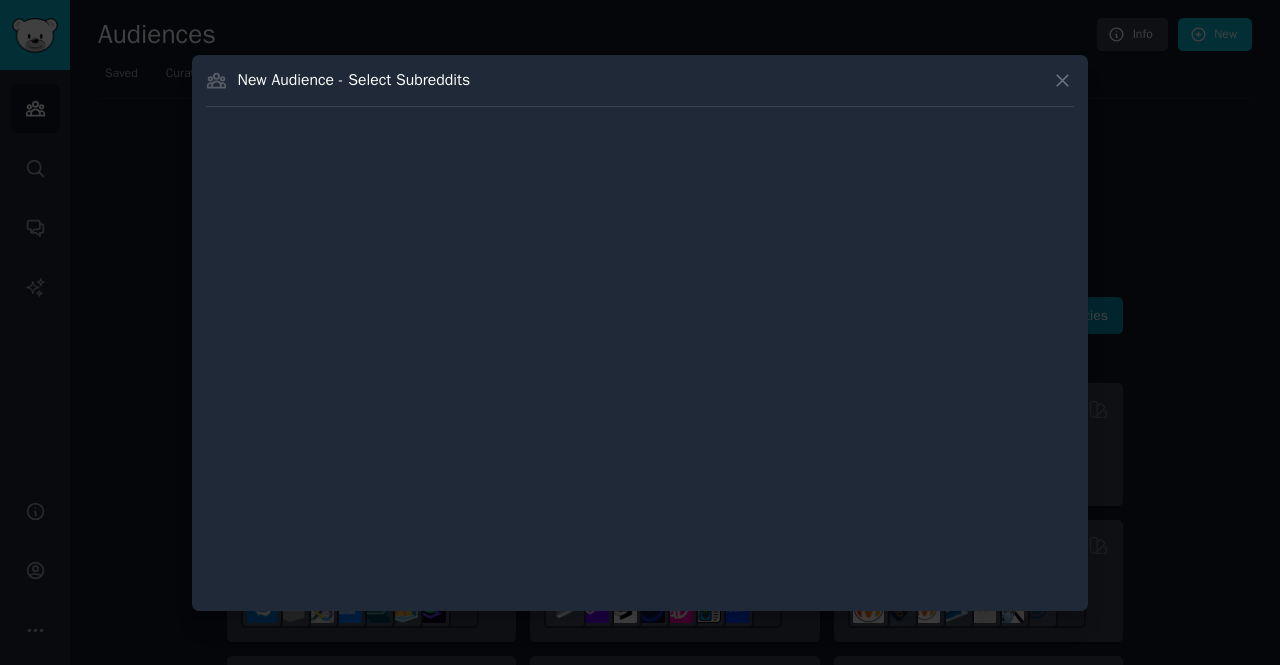 type 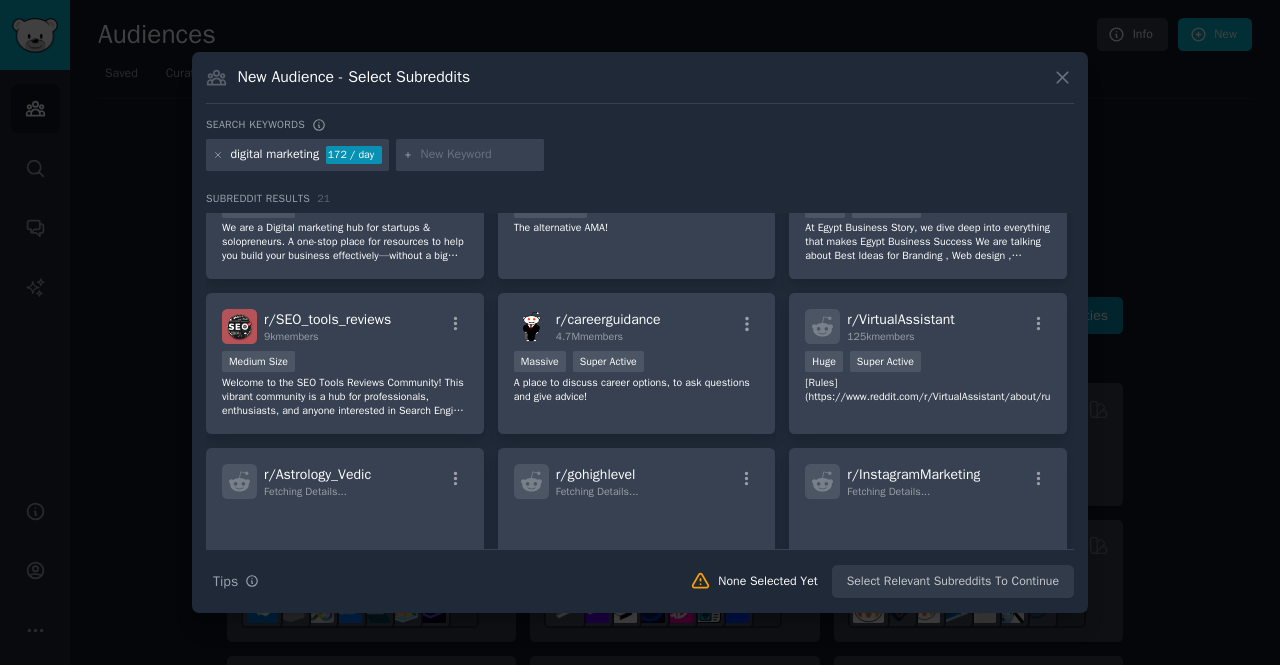 scroll, scrollTop: 776, scrollLeft: 0, axis: vertical 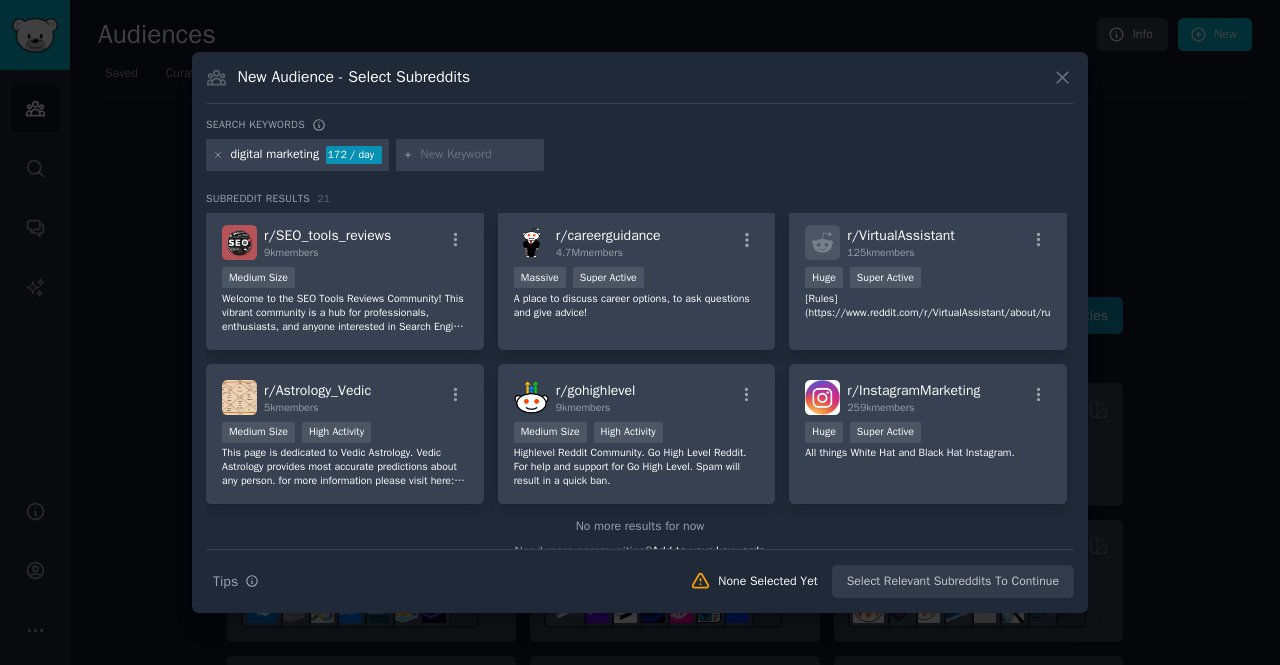 click 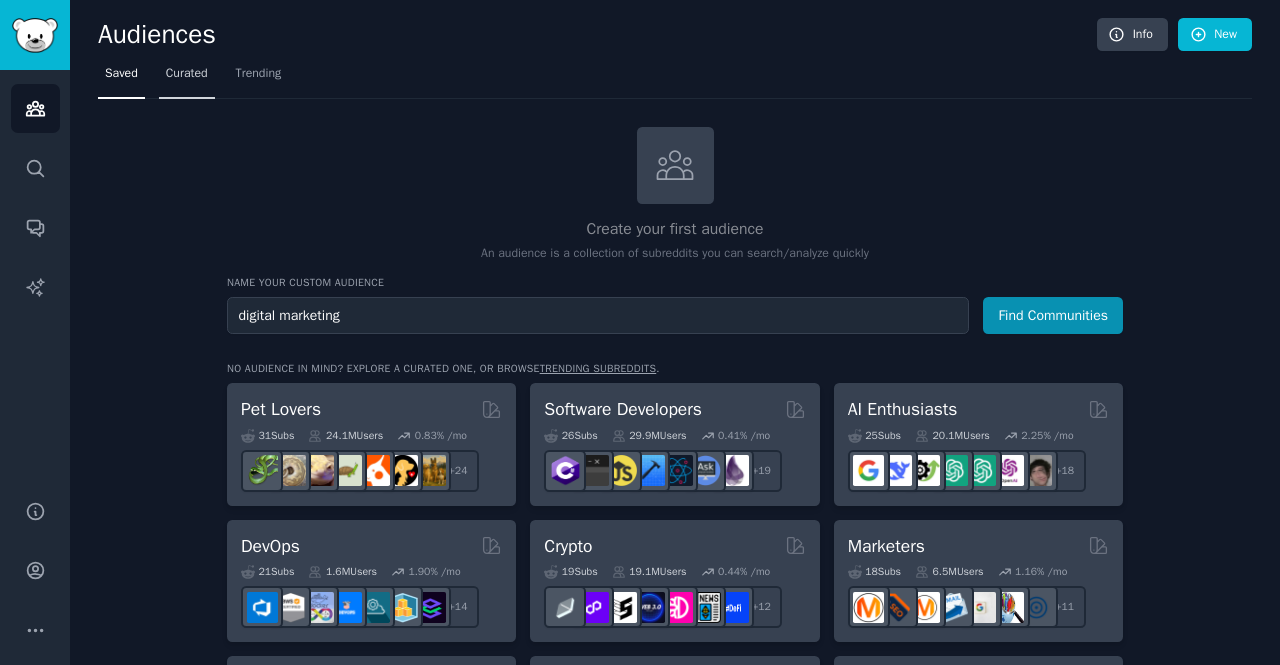 click on "Curated" at bounding box center [187, 78] 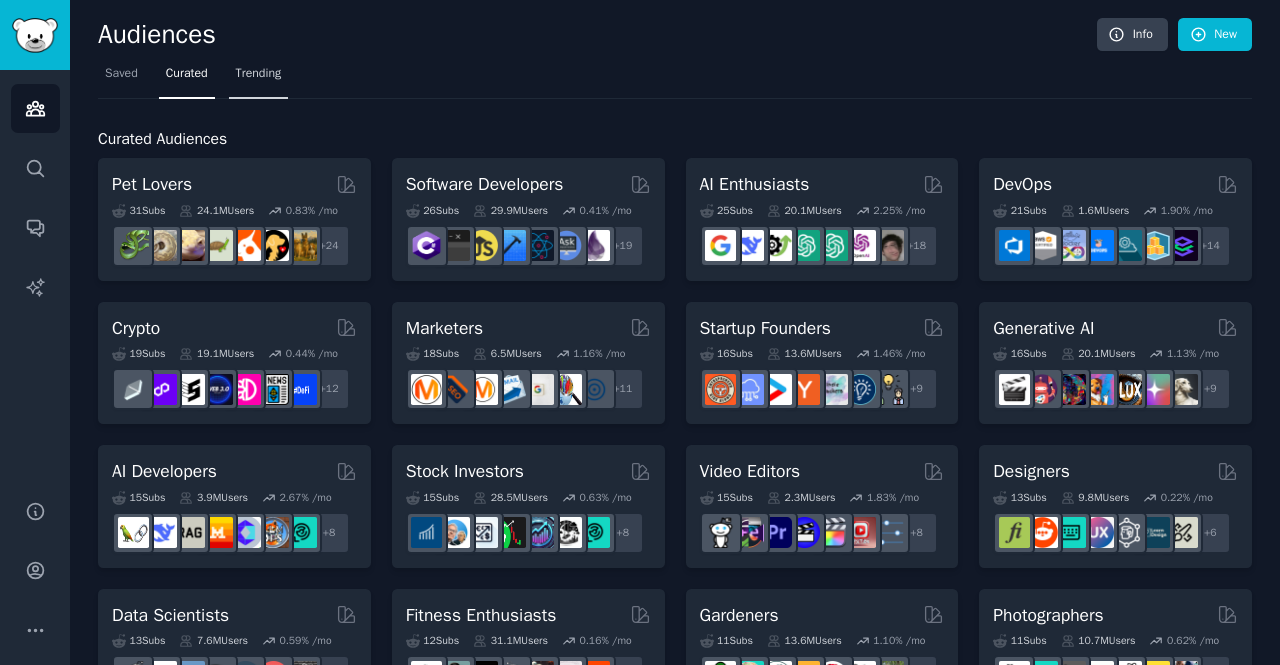 click on "Trending" at bounding box center (259, 74) 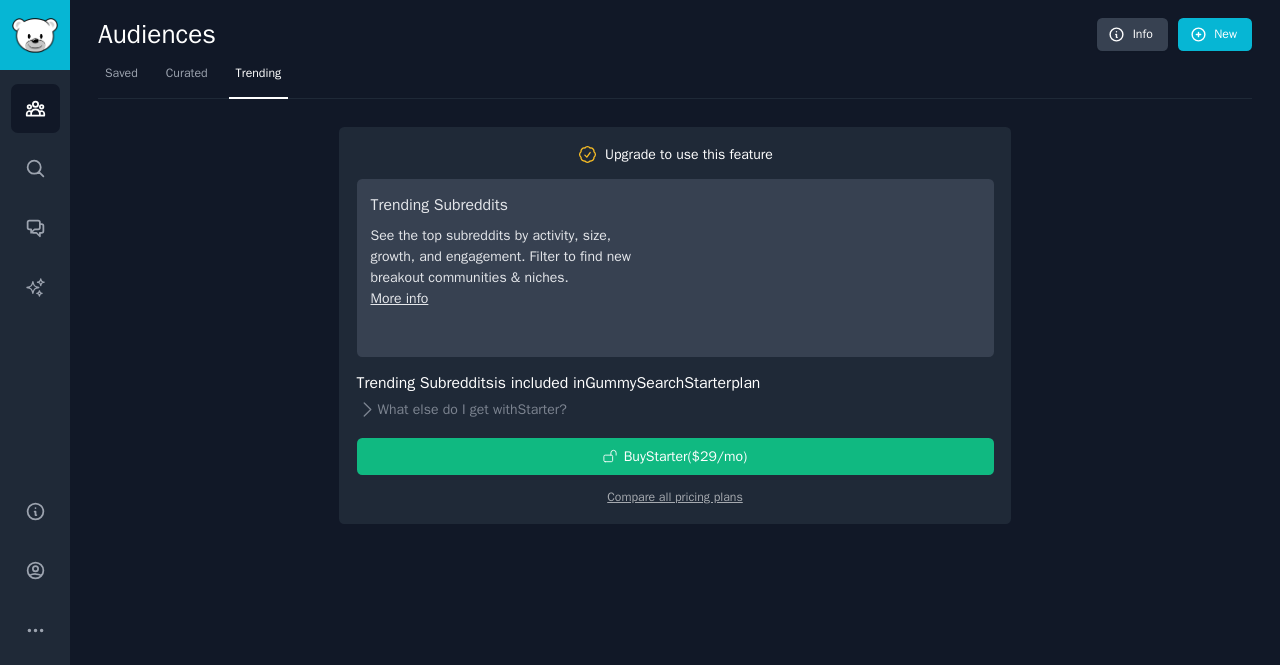 click on "Audiences Info New Saved Curated Trending Upgrade to use this feature Trending Subreddits See the top subreddits by activity, size, growth, and engagement. Filter to find new breakout communities & niches. More info Trending Subreddits  is included in  GummySearch  Starter  plan What else do I get with  Starter ? Buy  Starter  ($ 29 /mo ) Compare all pricing plans" 